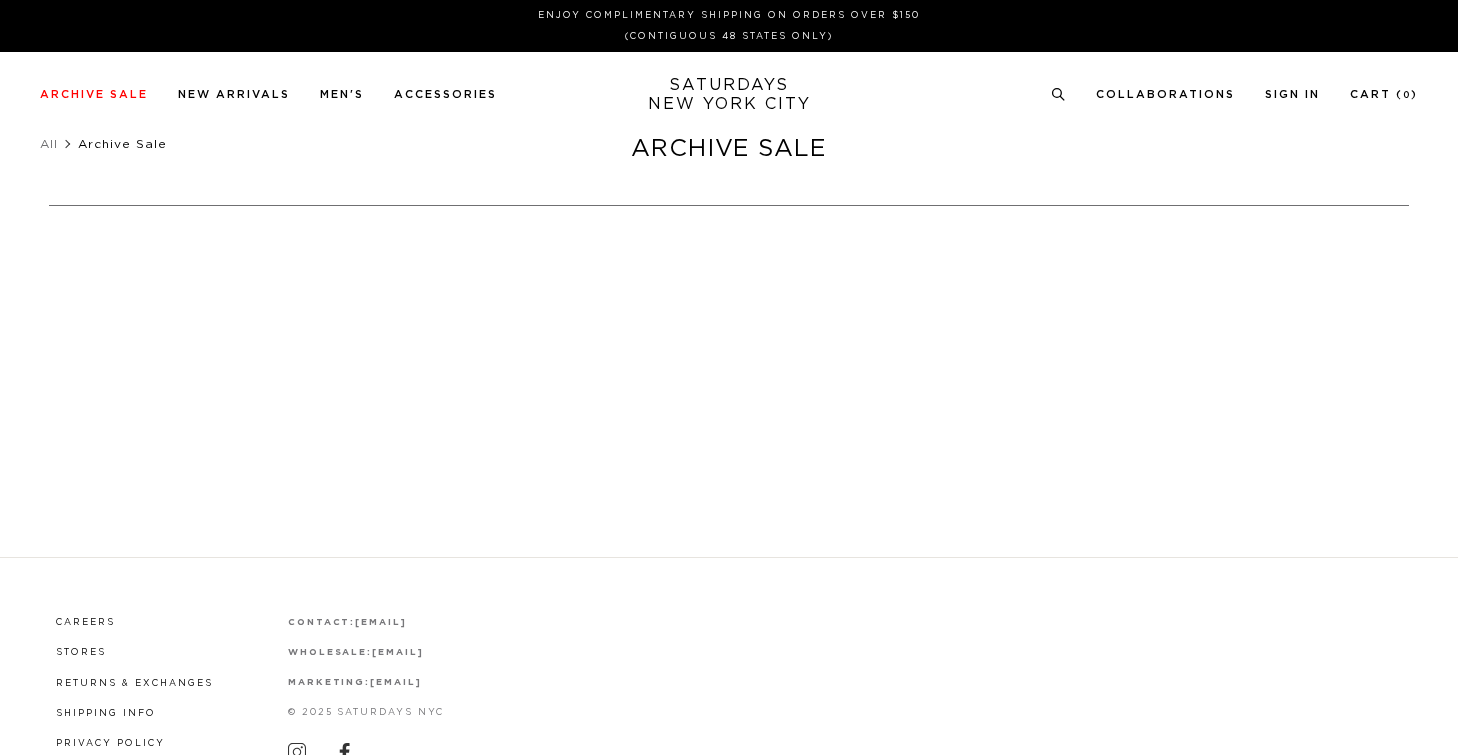 scroll, scrollTop: 0, scrollLeft: 0, axis: both 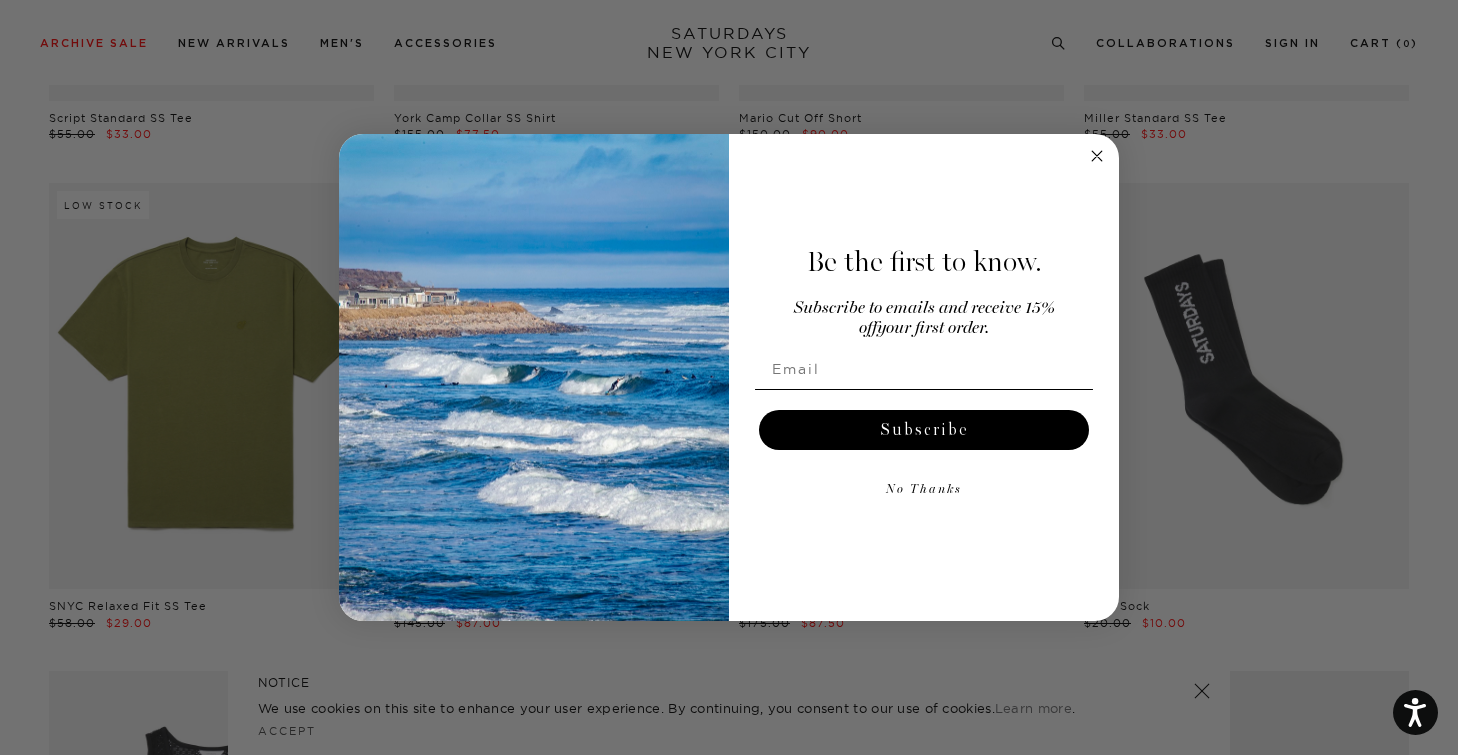click on "No Thanks" at bounding box center [924, 490] 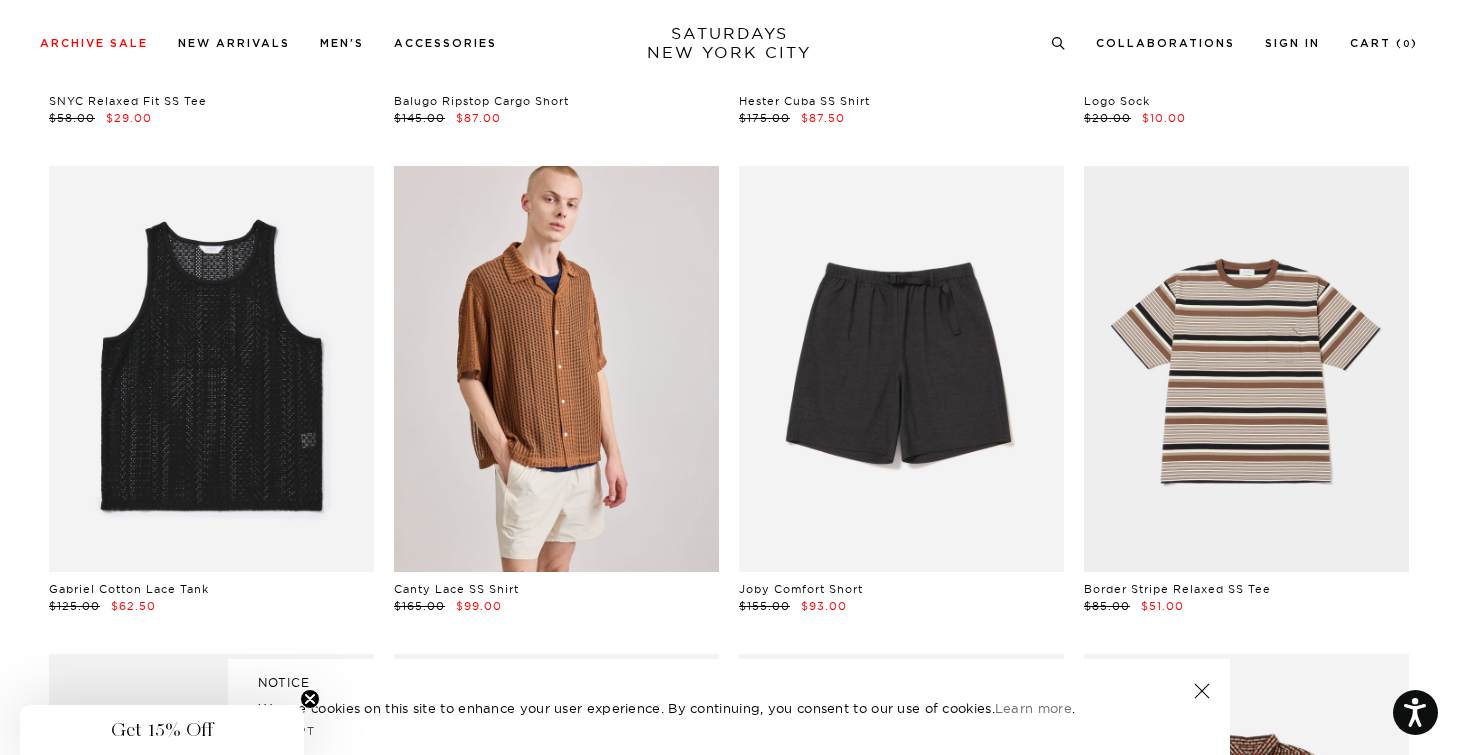 scroll, scrollTop: 2012, scrollLeft: 0, axis: vertical 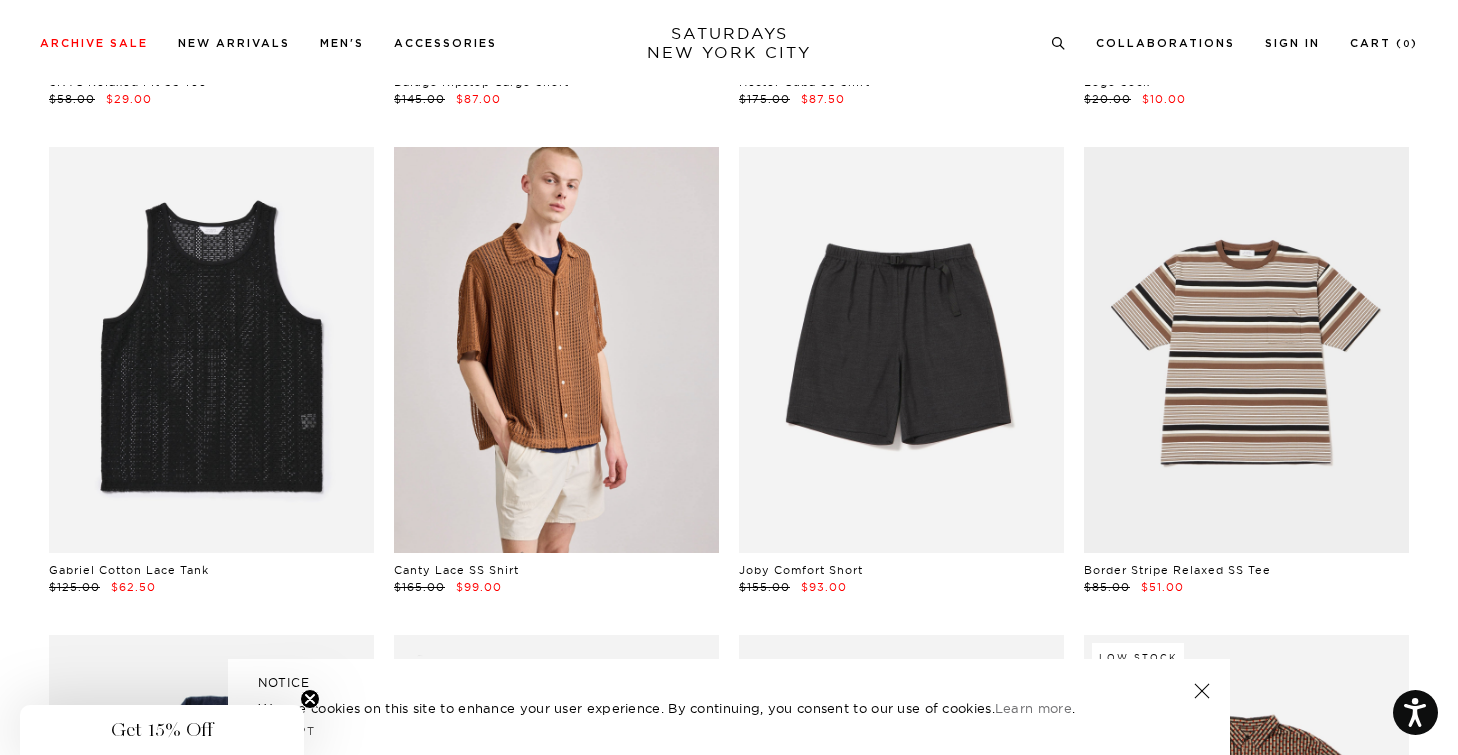 click at bounding box center [1202, 691] 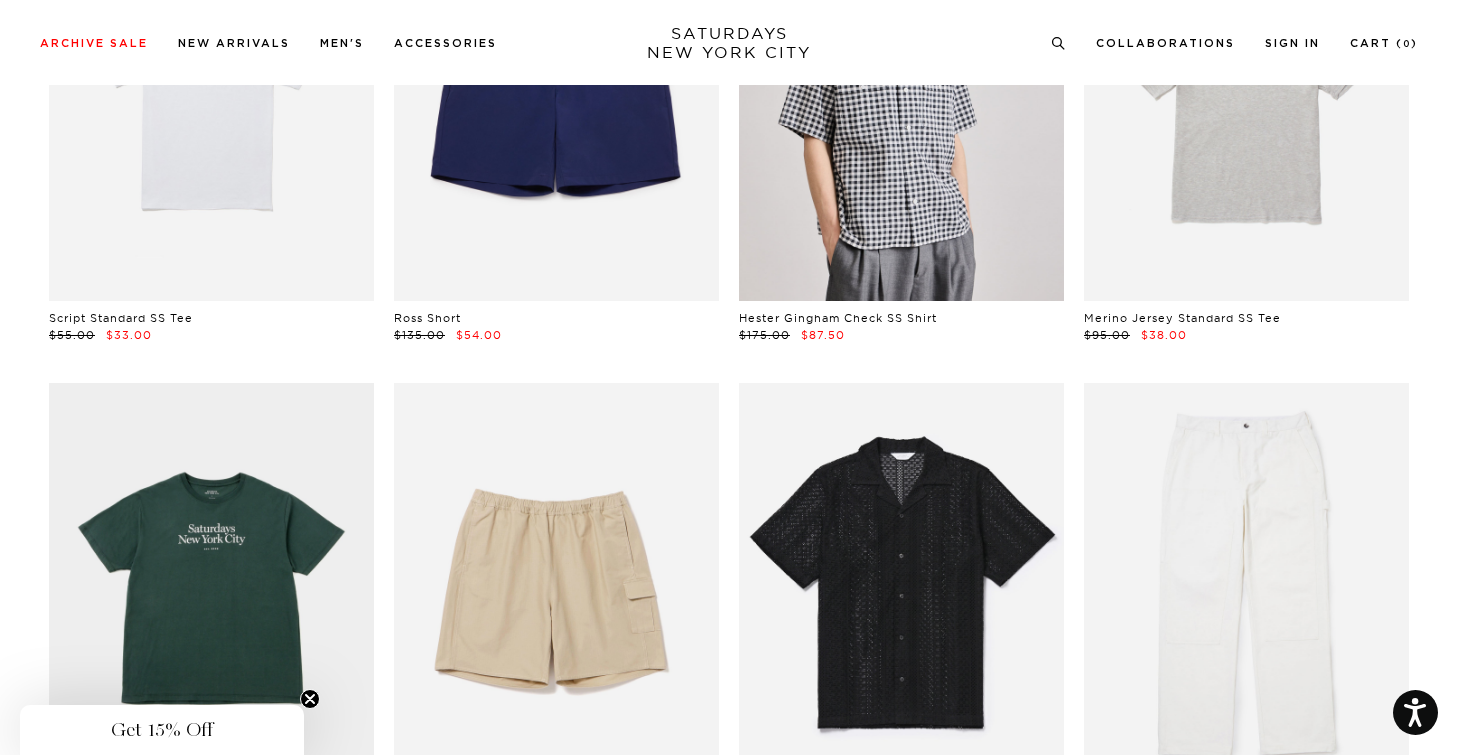 scroll, scrollTop: 0, scrollLeft: 0, axis: both 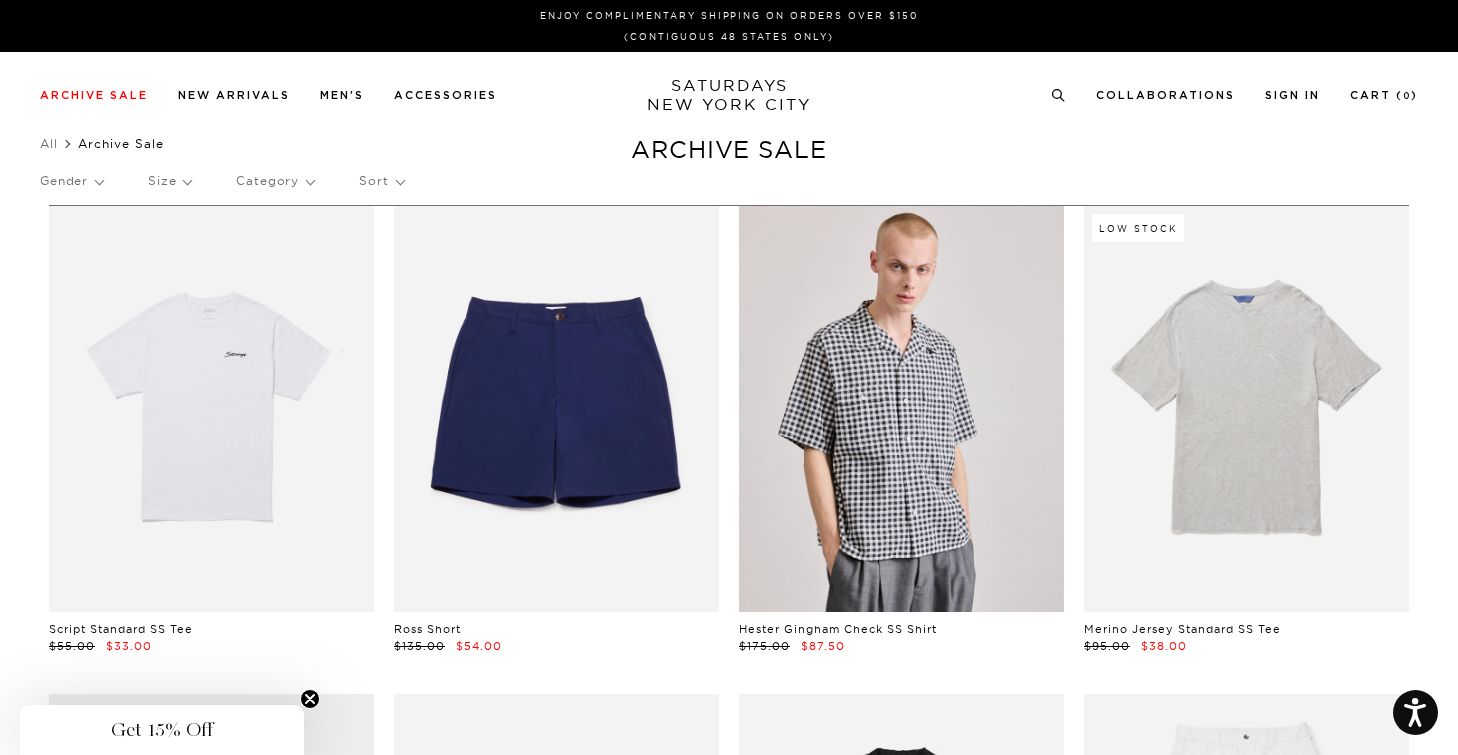 click on "Gender" at bounding box center [71, 181] 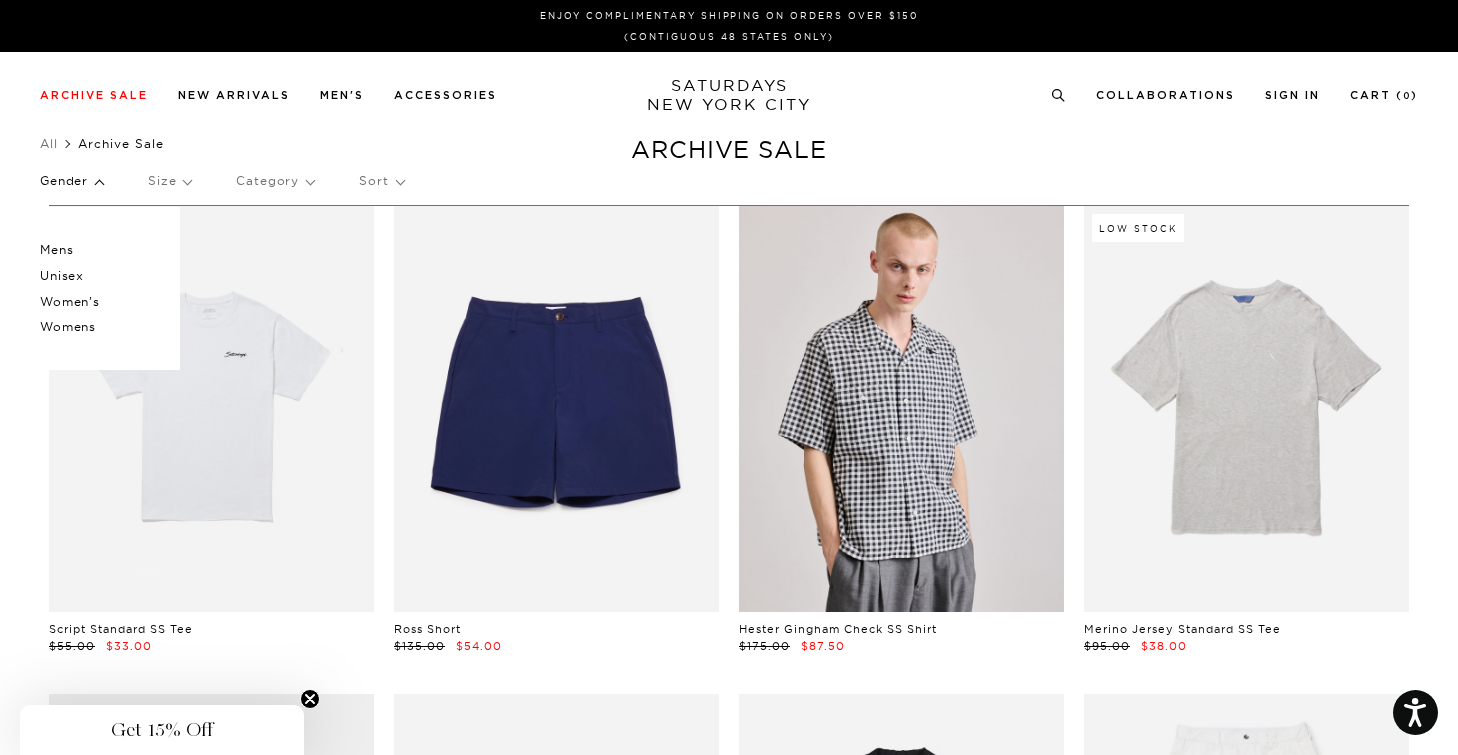 click on "Unisex" at bounding box center (100, 276) 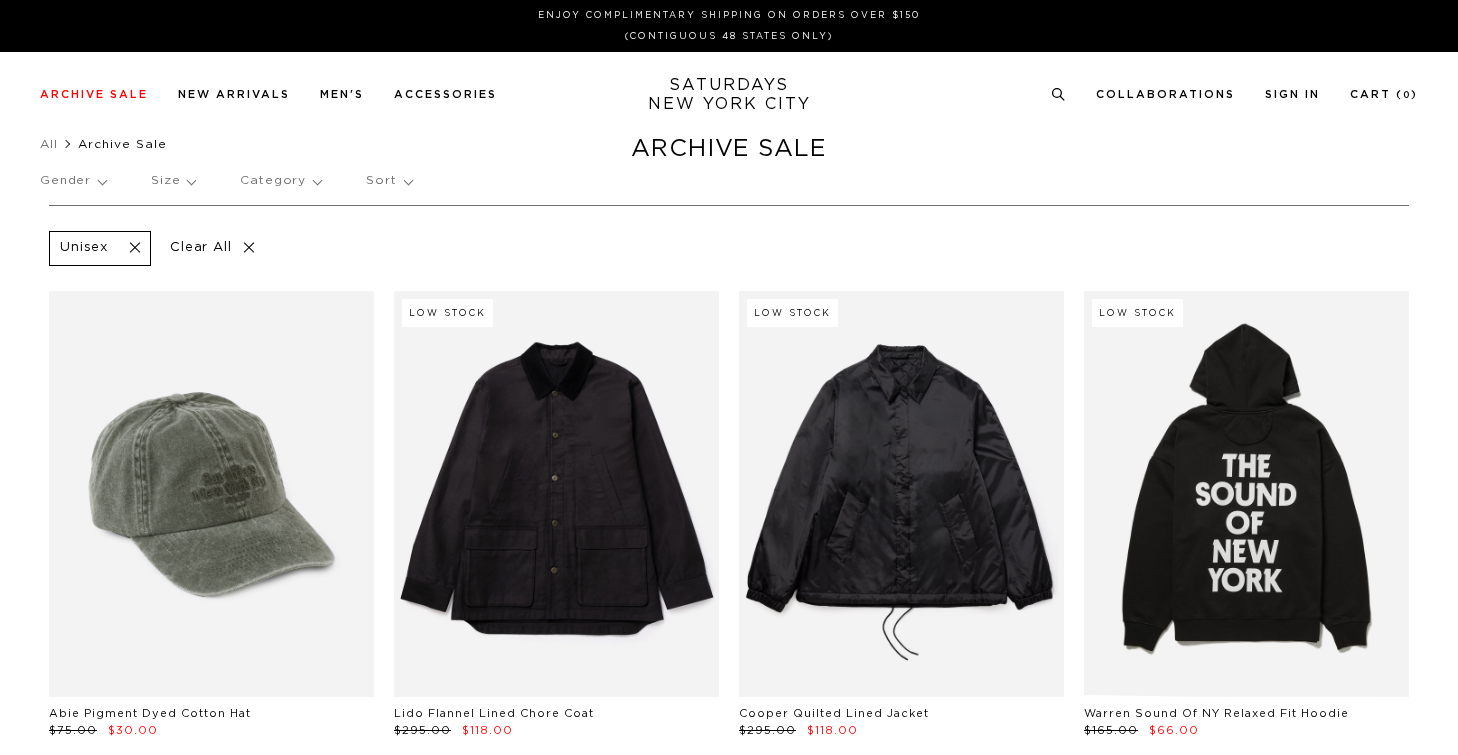 scroll, scrollTop: 0, scrollLeft: 0, axis: both 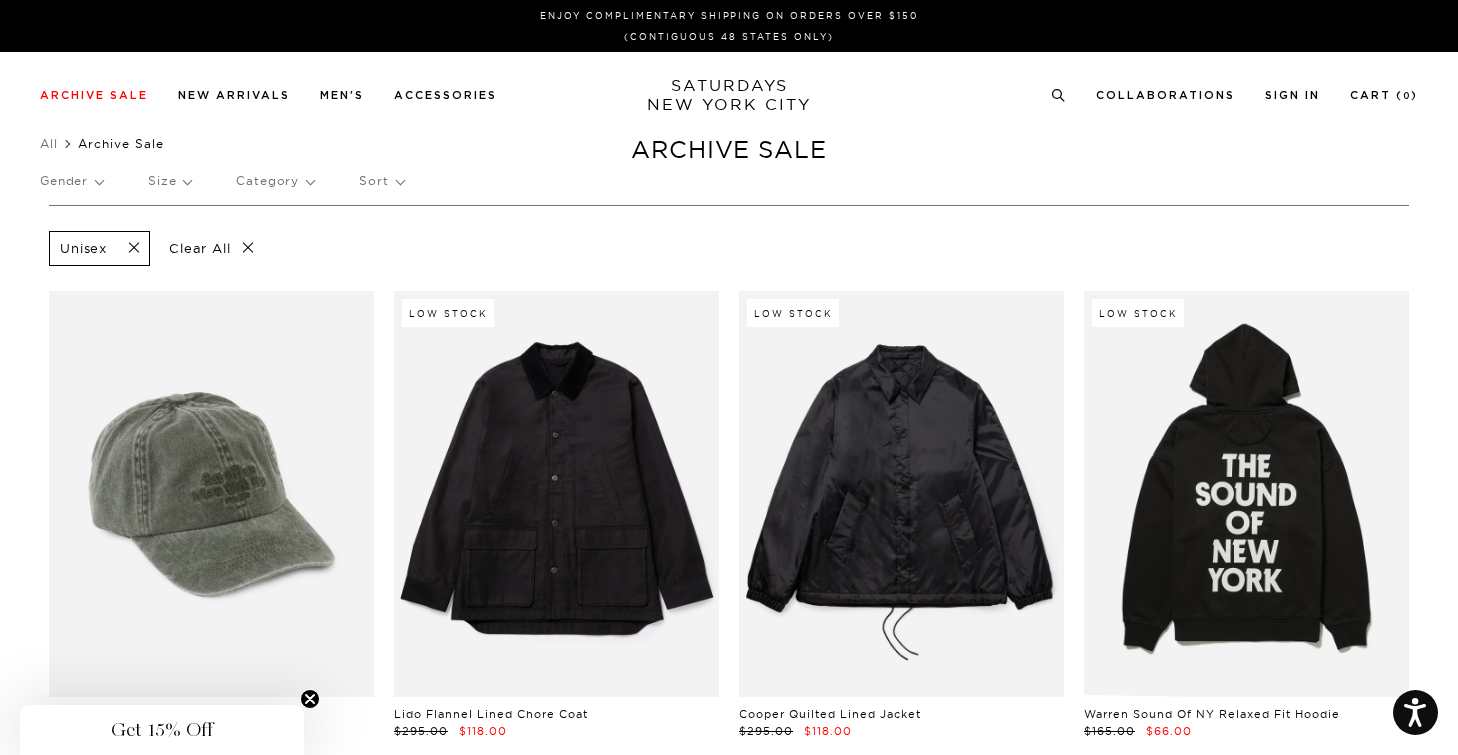 click at bounding box center [128, 248] 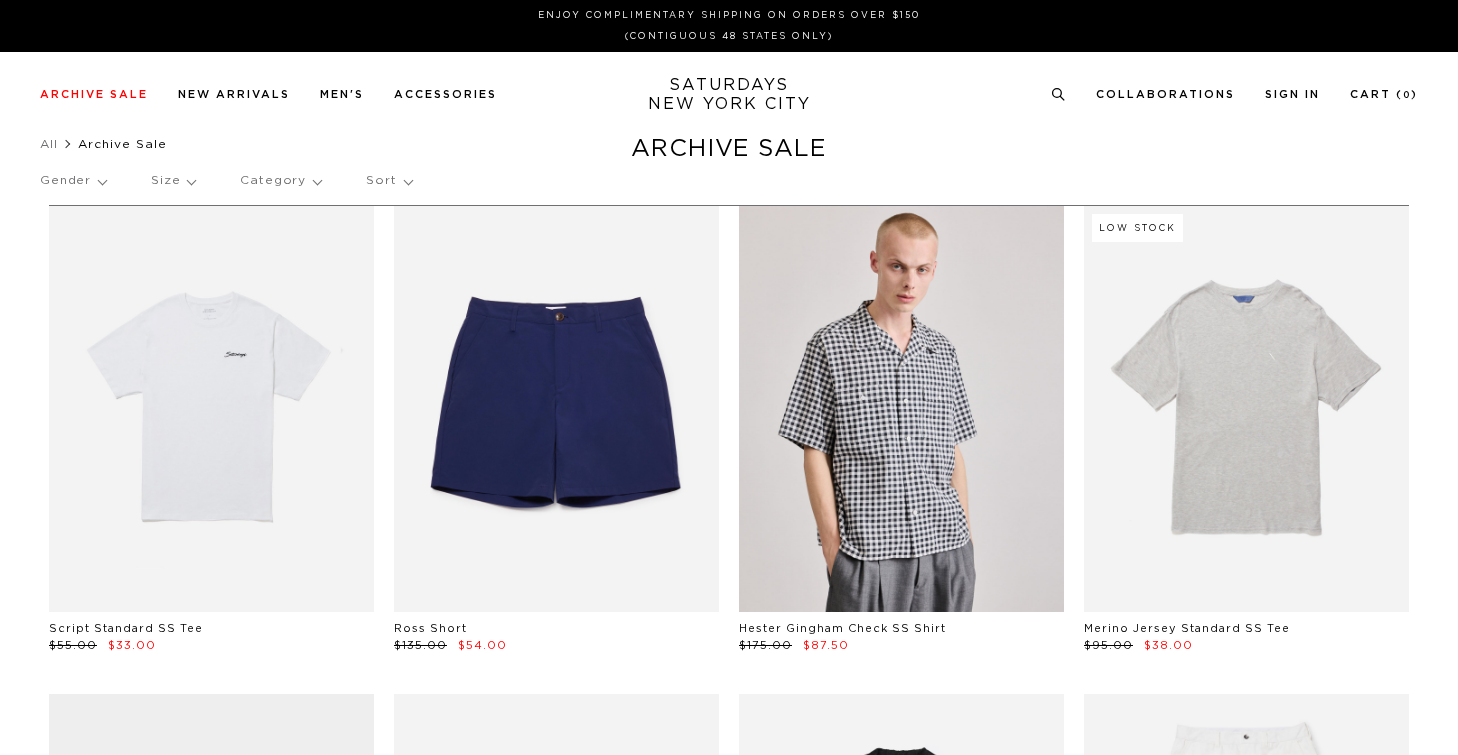 scroll, scrollTop: 0, scrollLeft: 0, axis: both 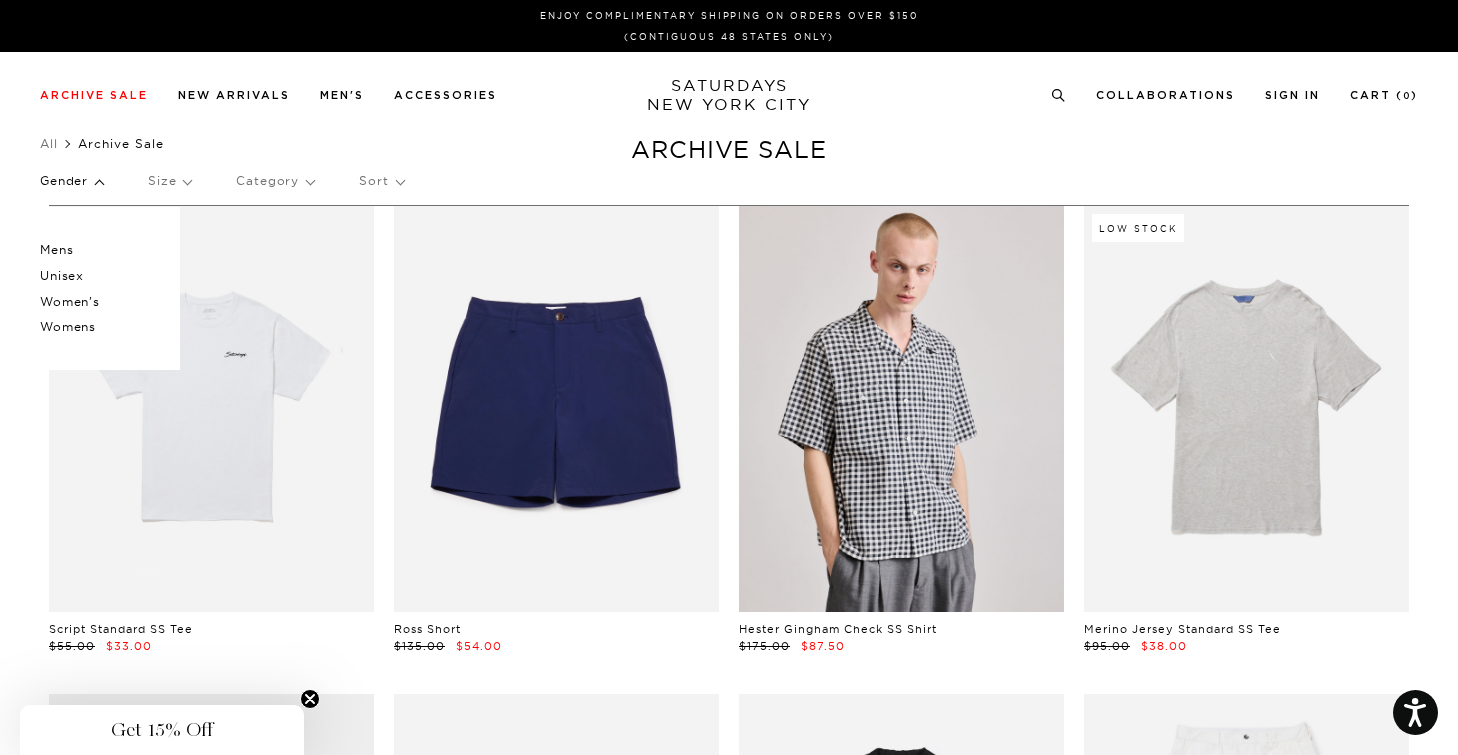 click on "Mens" at bounding box center [100, 250] 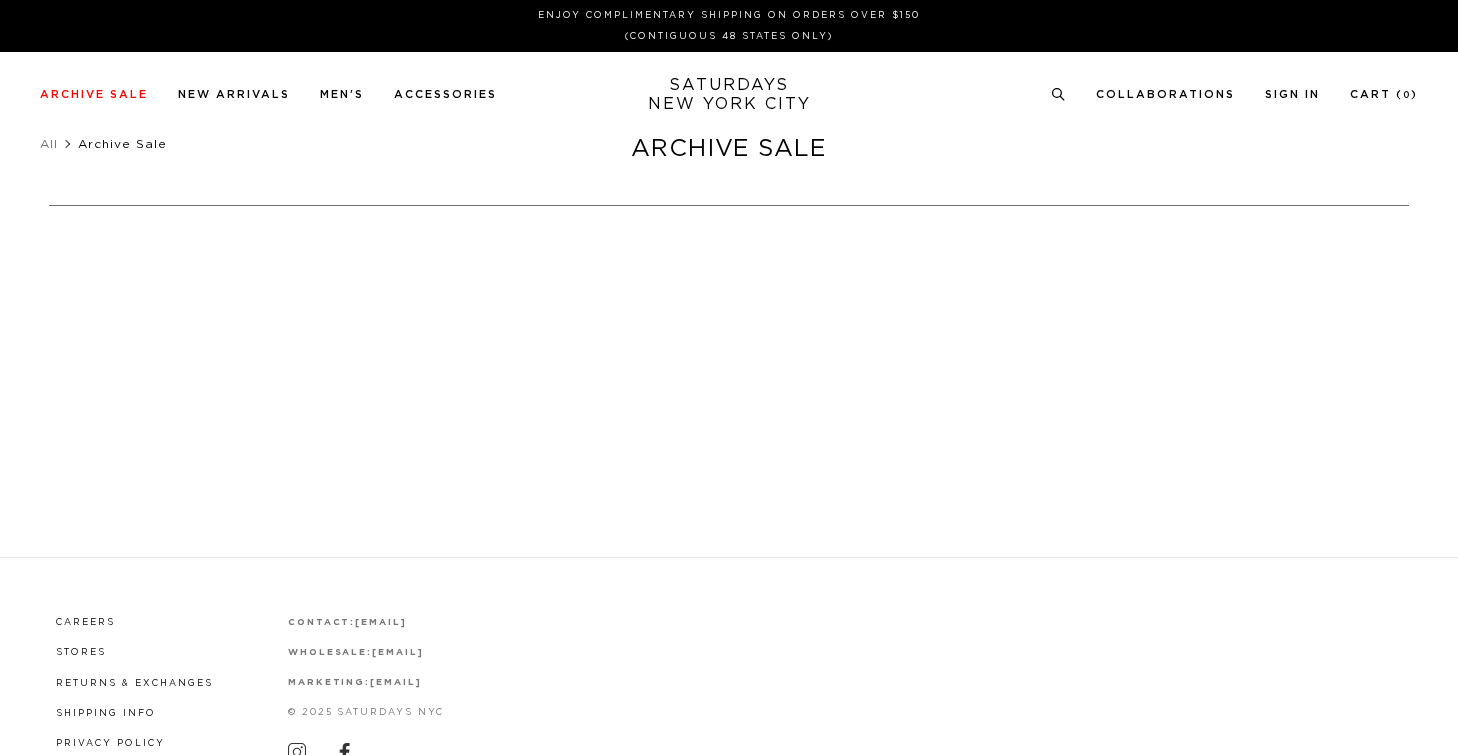 scroll, scrollTop: 0, scrollLeft: 0, axis: both 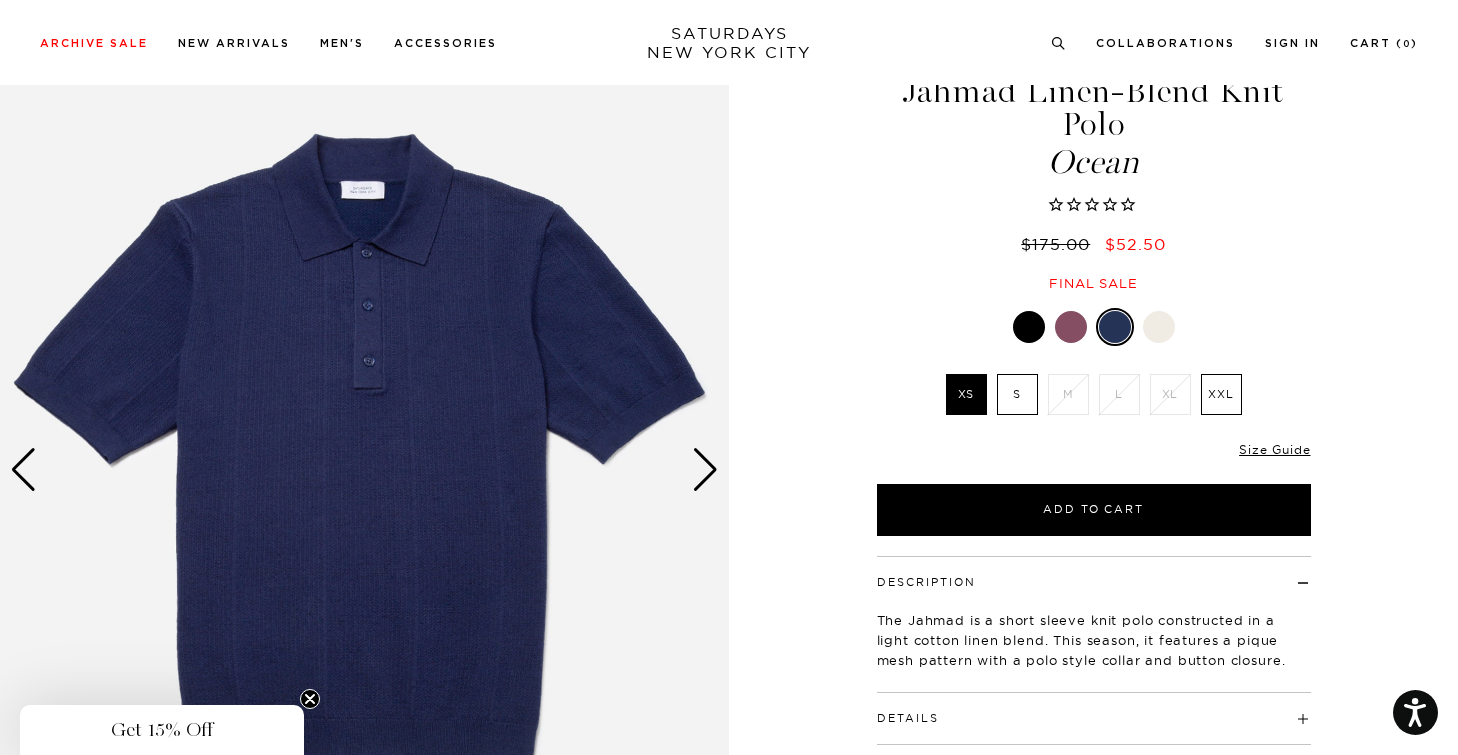click at bounding box center (705, 470) 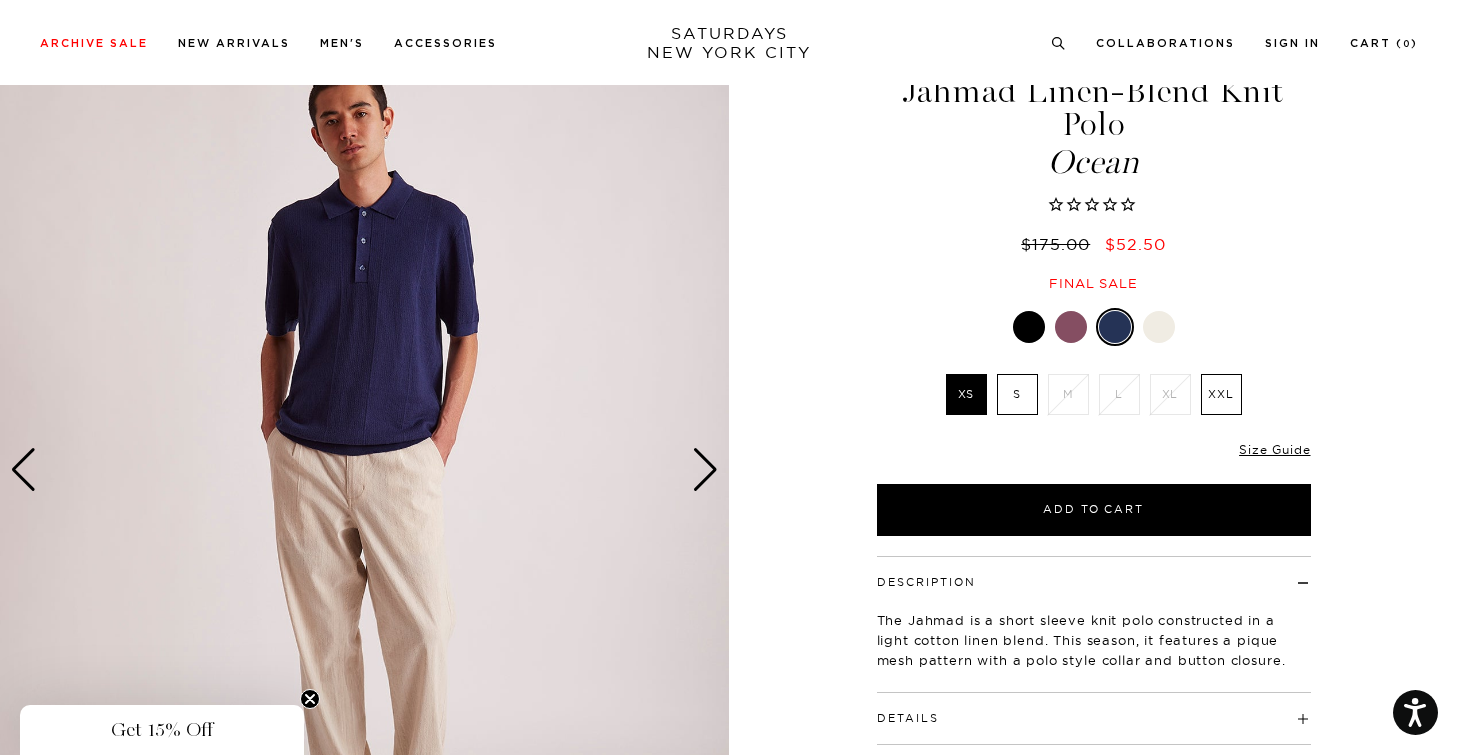 click at bounding box center (705, 470) 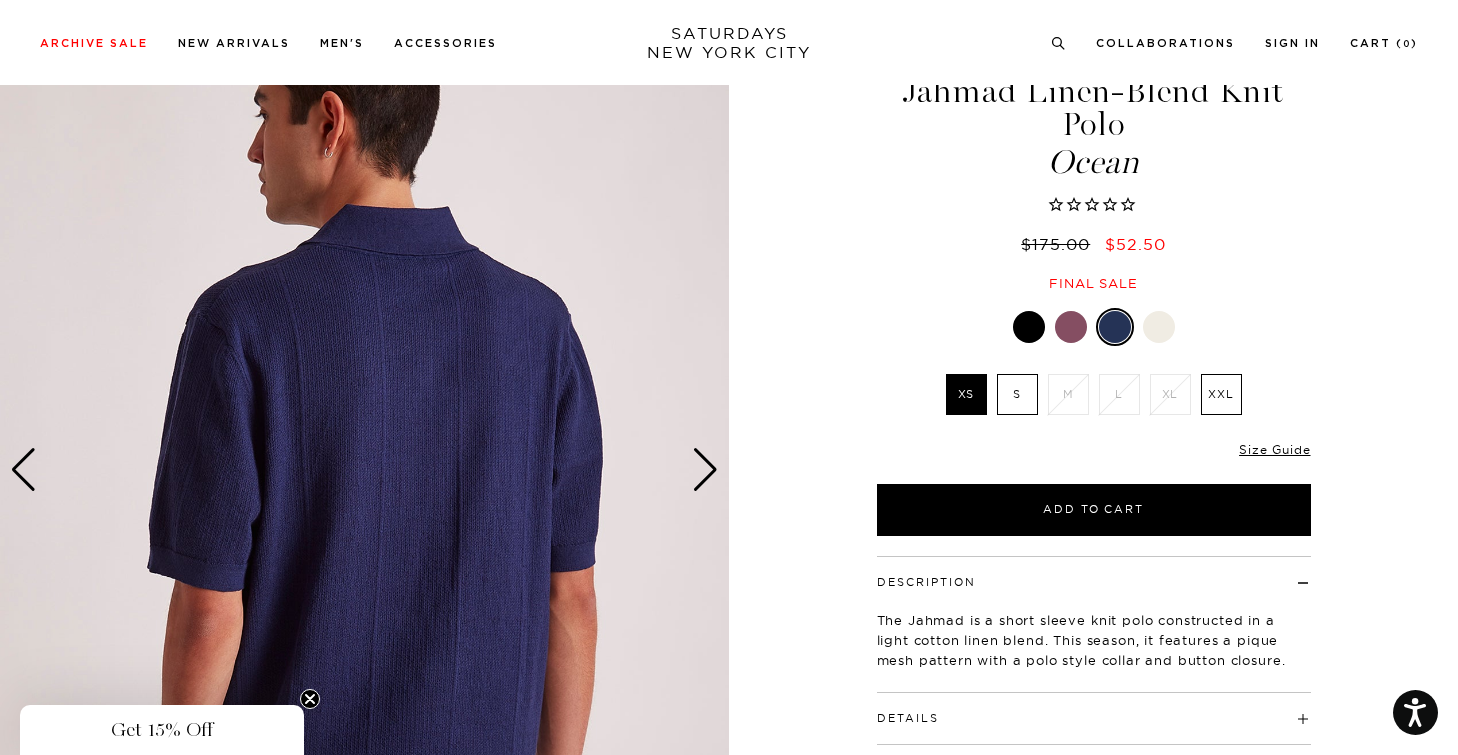 click at bounding box center (705, 470) 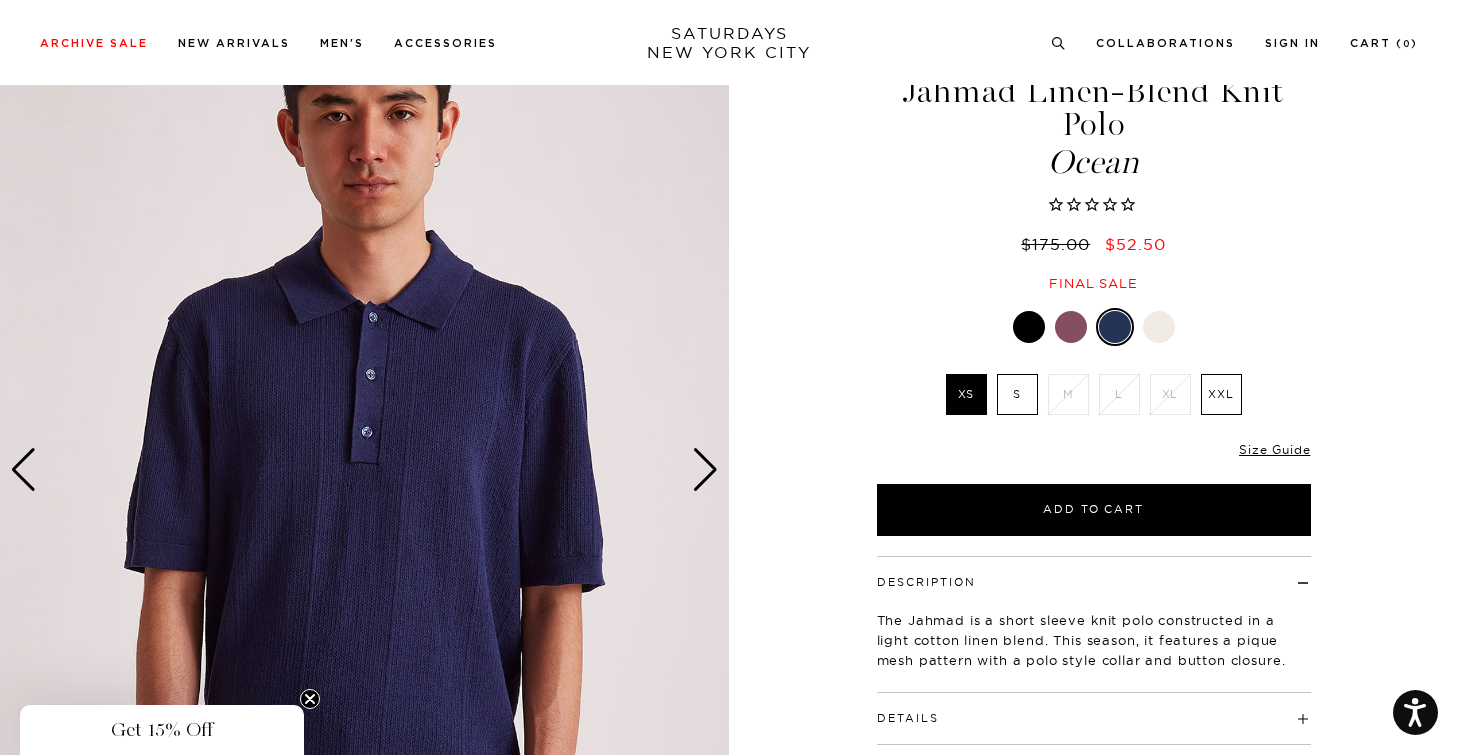 click at bounding box center (1071, 327) 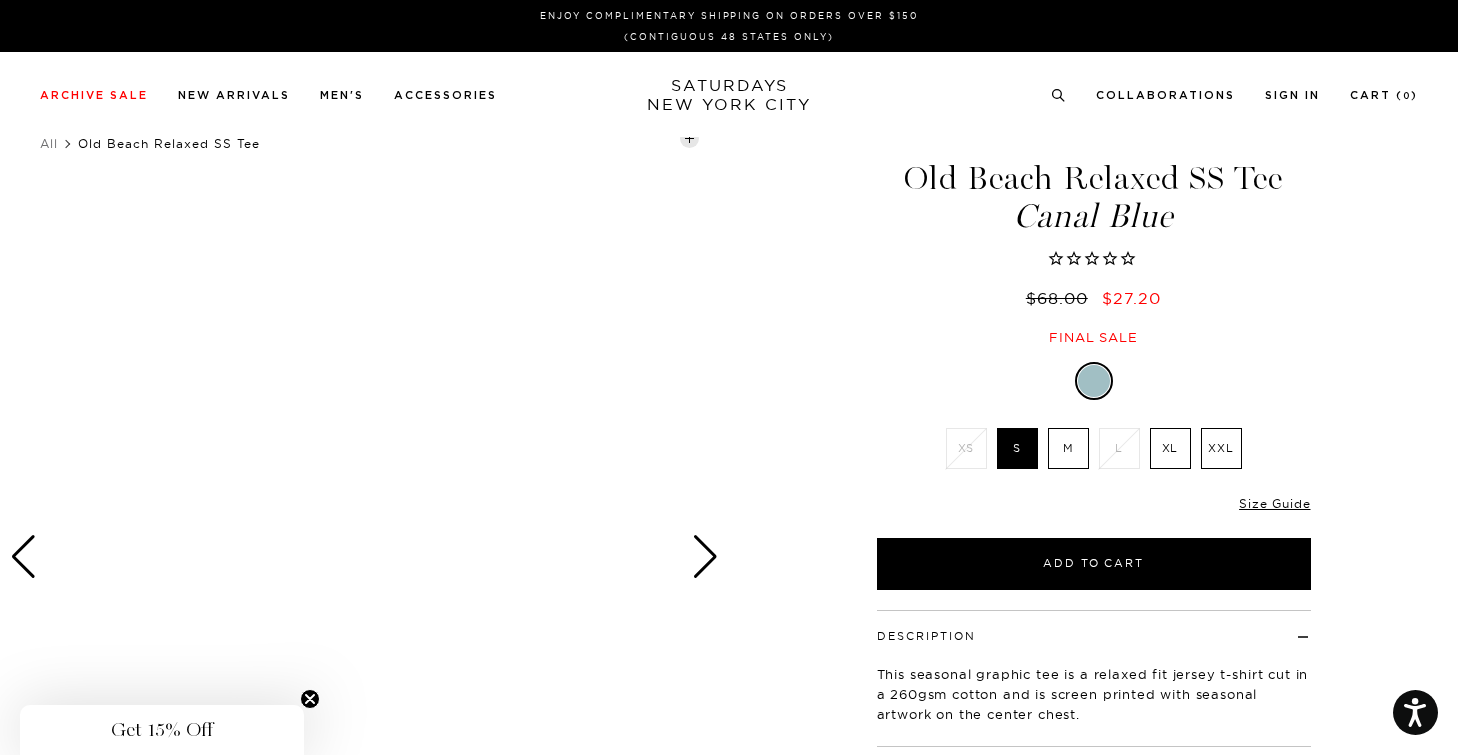 scroll, scrollTop: 0, scrollLeft: 0, axis: both 